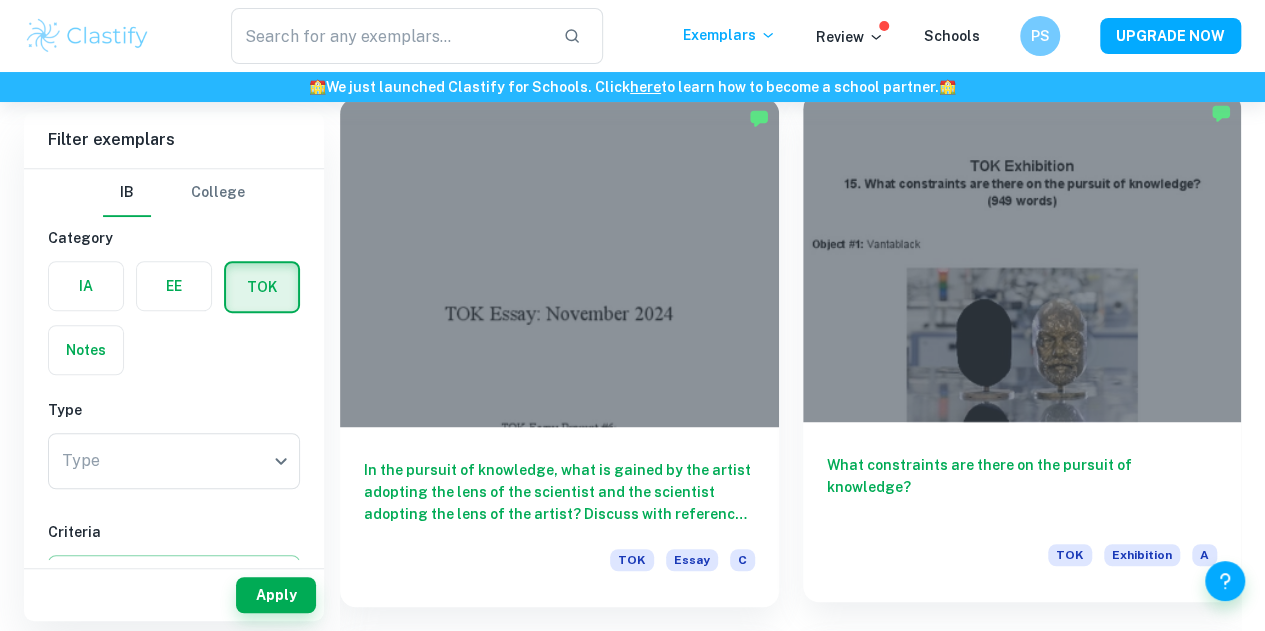 scroll, scrollTop: 478, scrollLeft: 0, axis: vertical 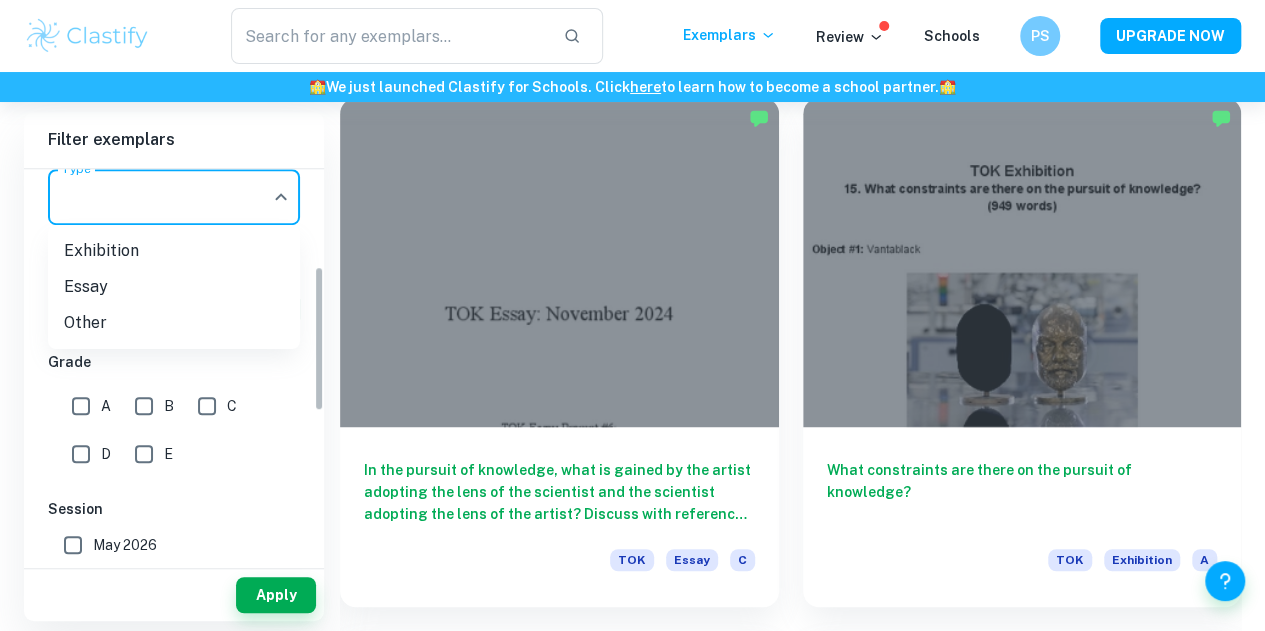 click on "We value your privacy We use cookies to enhance your browsing experience, serve personalised ads or content, and analyse our traffic. By clicking "Accept All", you consent to our use of cookies.   Cookie Policy Customise   Reject All   Accept All   Customise Consent Preferences   We use cookies to help you navigate efficiently and perform certain functions. You will find detailed information about all cookies under each consent category below. The cookies that are categorised as "Necessary" are stored on your browser as they are essential for enabling the basic functionalities of the site. ...  Show more For more information on how Google's third-party cookies operate and handle your data, see:   Google Privacy Policy Necessary Always Active Necessary cookies are required to enable the basic features of this site, such as providing secure log-in or adjusting your consent preferences. These cookies do not store any personally identifiable data. Functional Analytics Performance Advertisement Uncategorised" at bounding box center [632, -61] 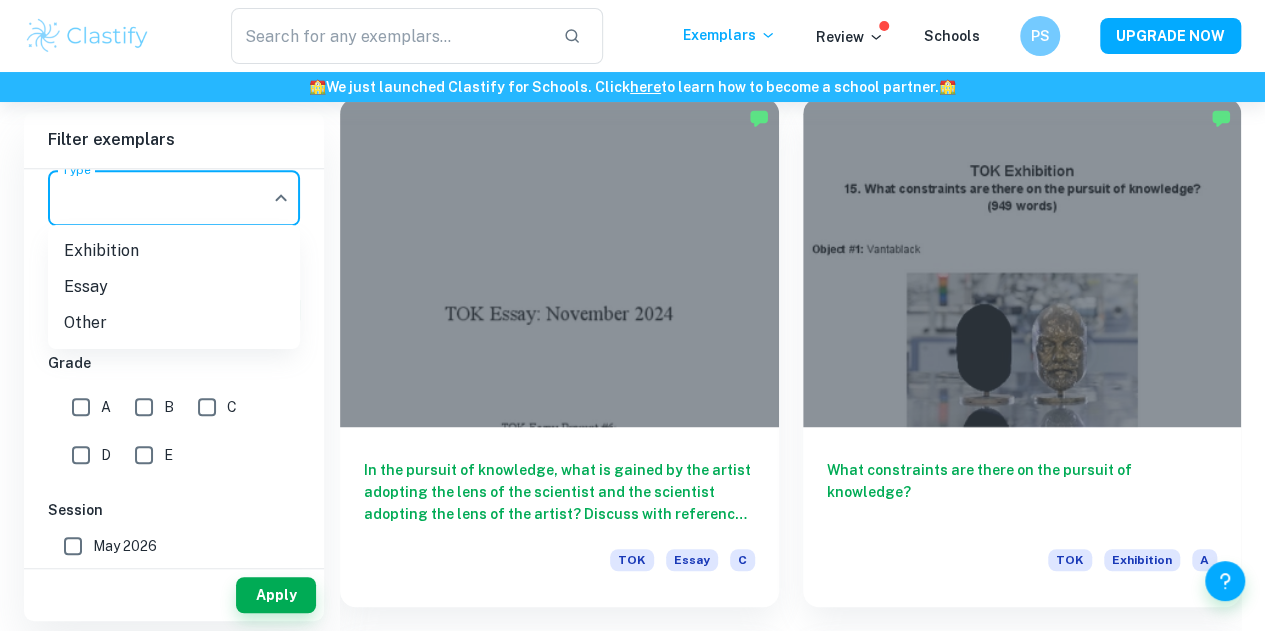 click on "Exhibition" at bounding box center [174, 251] 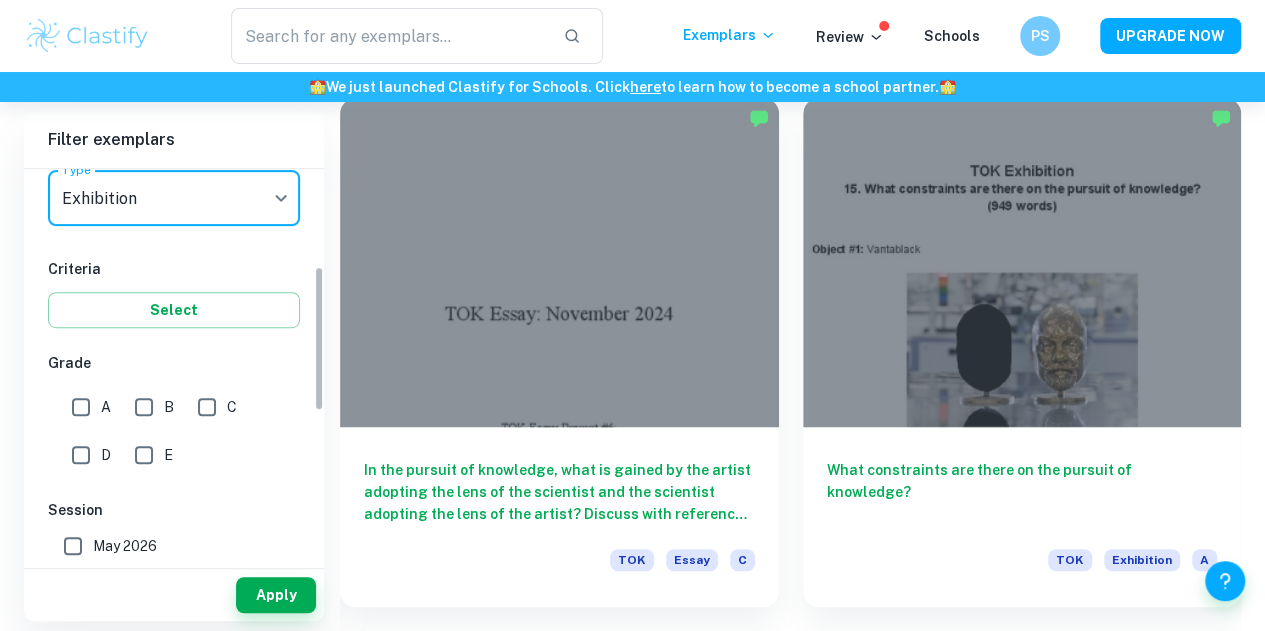 click on "A" at bounding box center [81, 407] 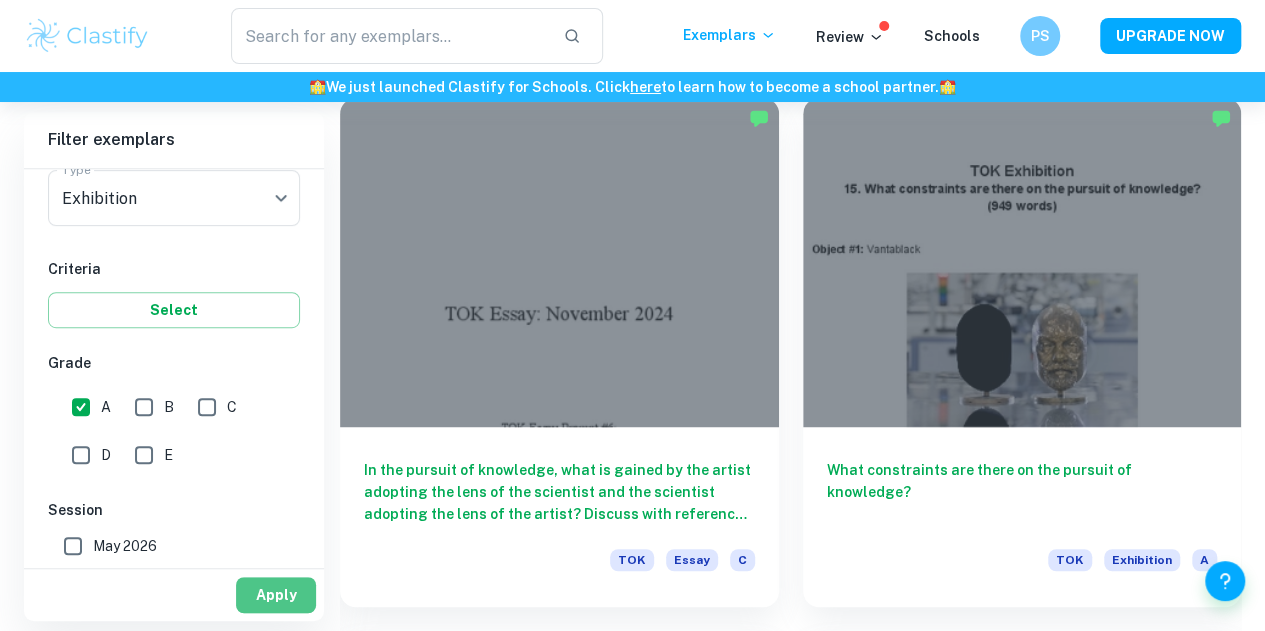 click on "Apply" at bounding box center (276, 595) 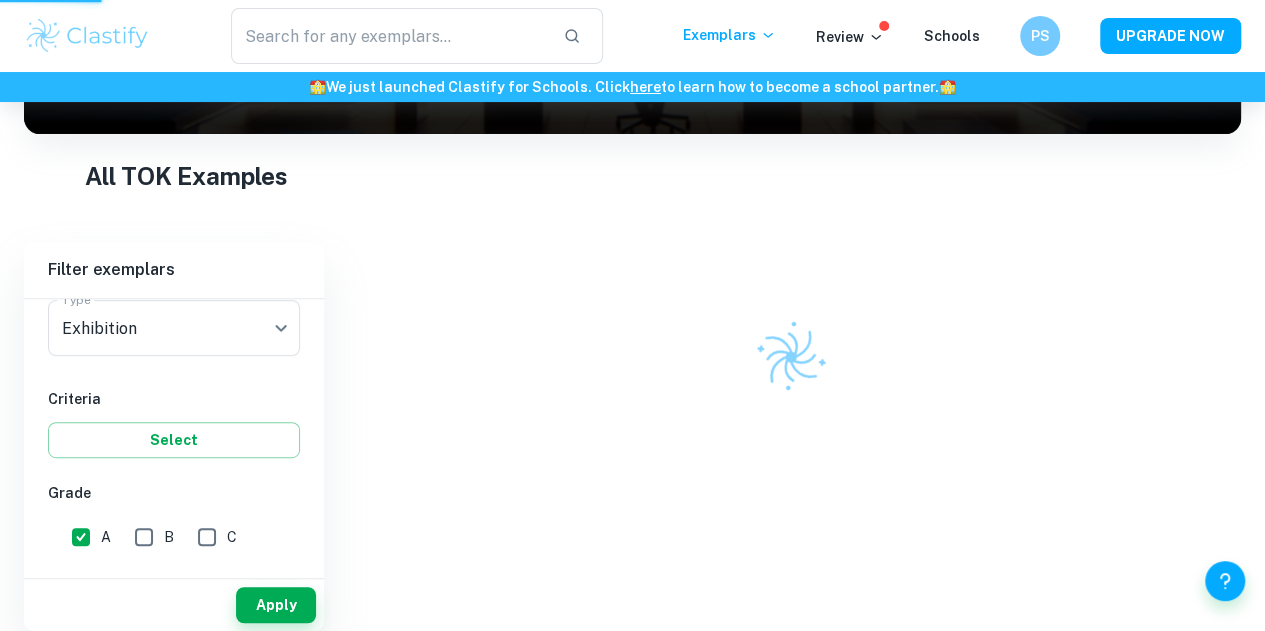 scroll, scrollTop: 304, scrollLeft: 0, axis: vertical 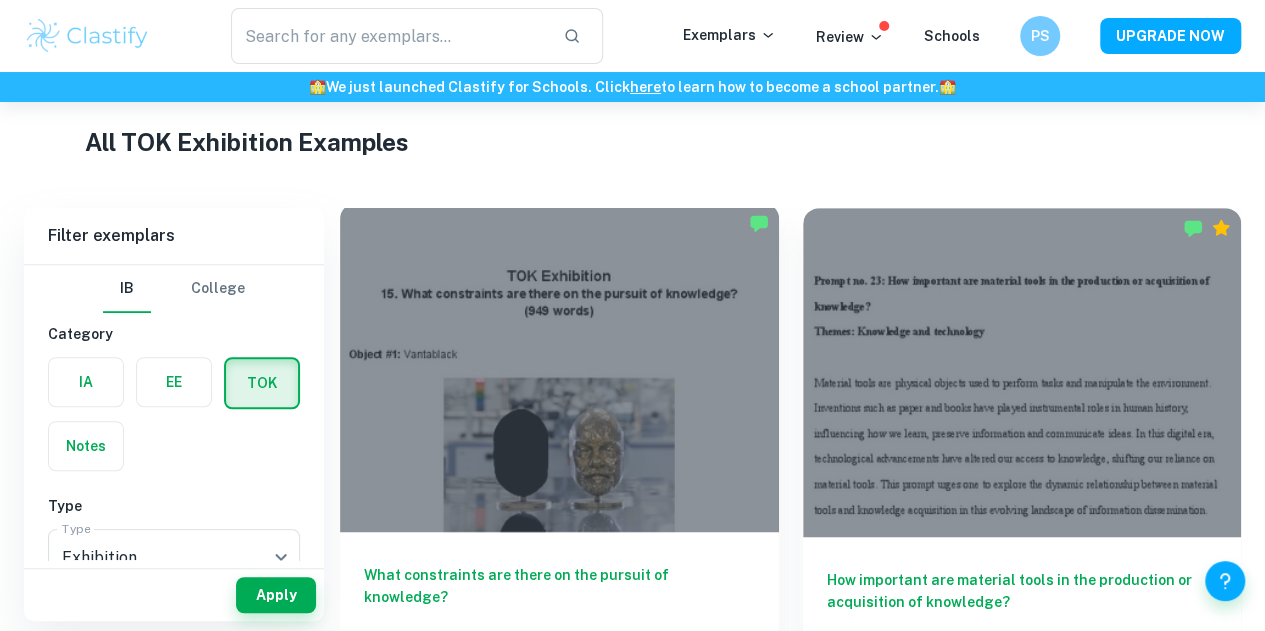 click at bounding box center [559, 367] 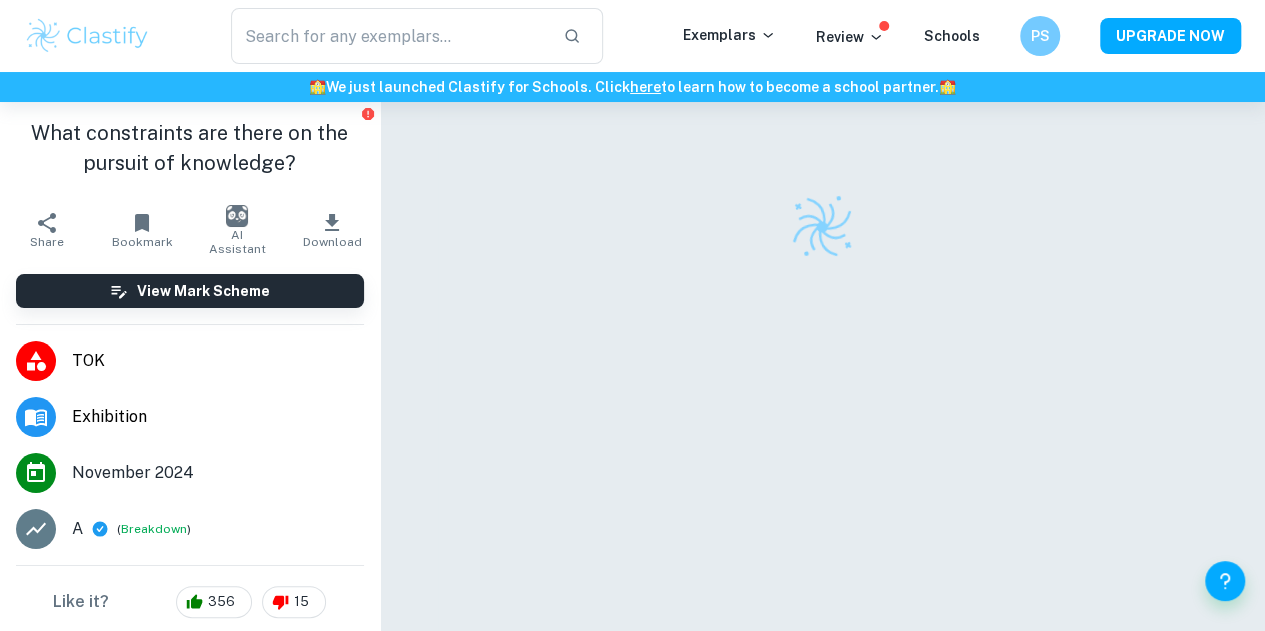 scroll, scrollTop: 102, scrollLeft: 0, axis: vertical 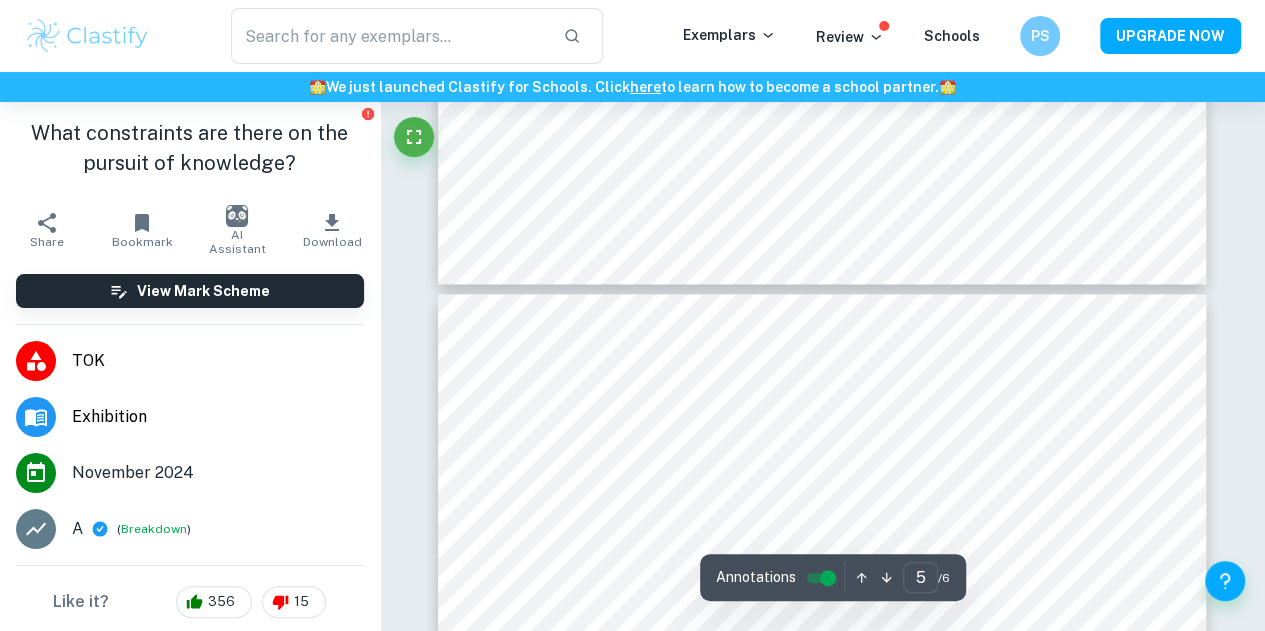 type on "6" 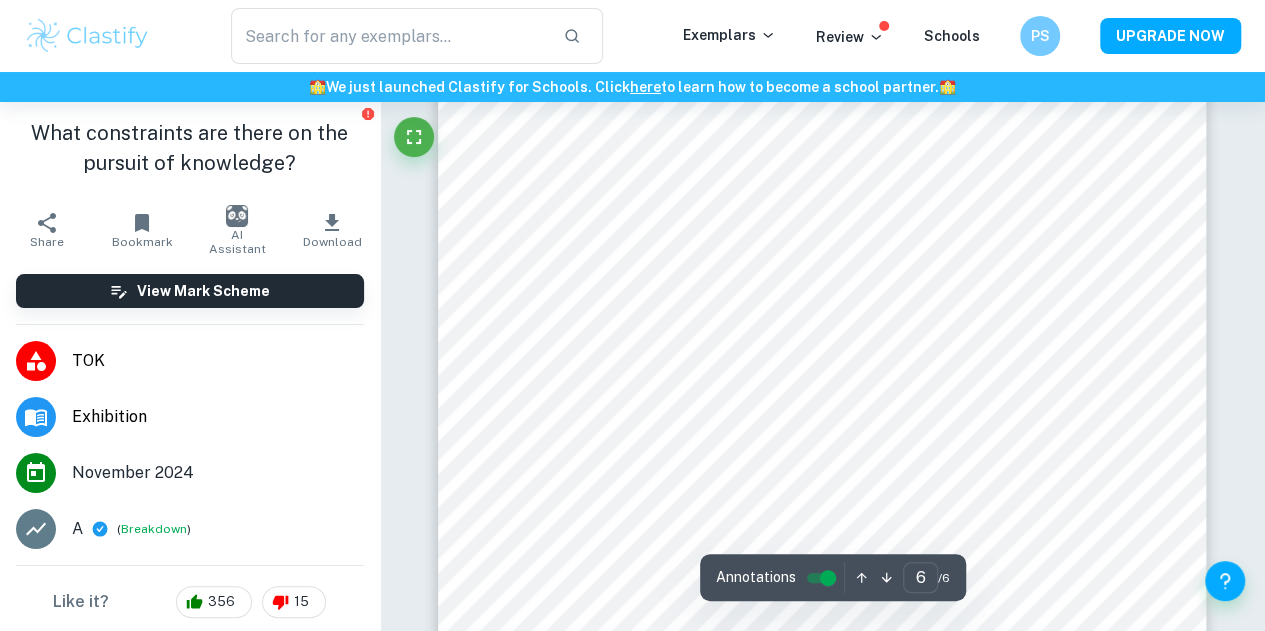 scroll, scrollTop: 5090, scrollLeft: 0, axis: vertical 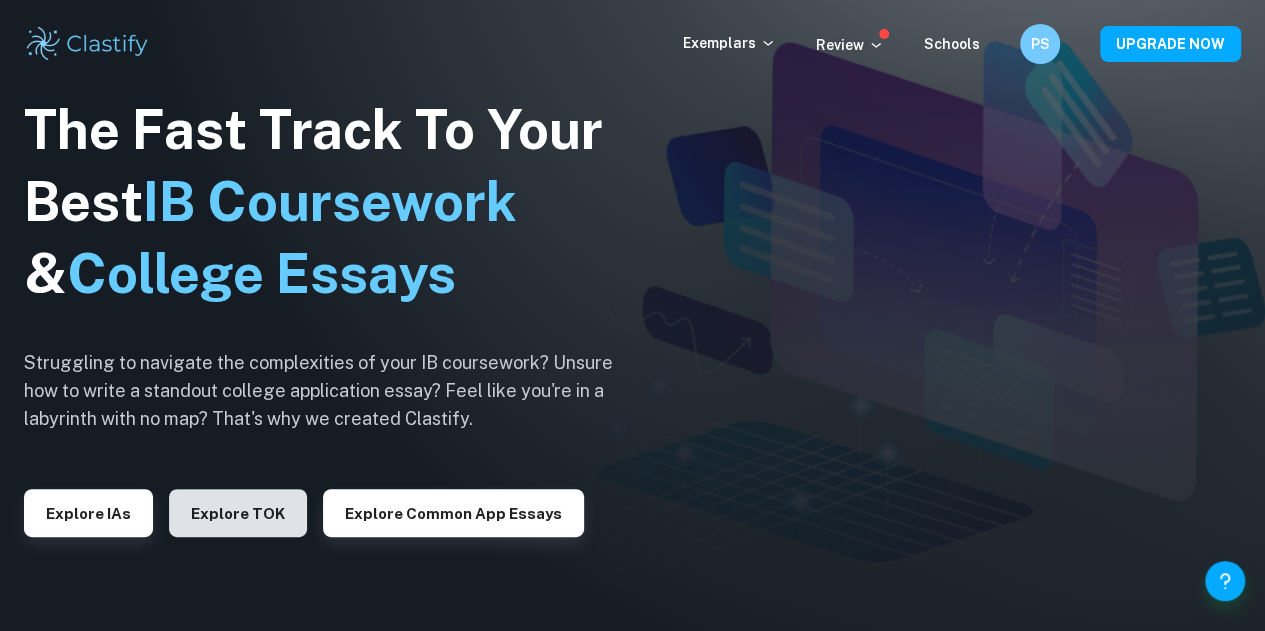 click on "Explore TOK" at bounding box center (238, 513) 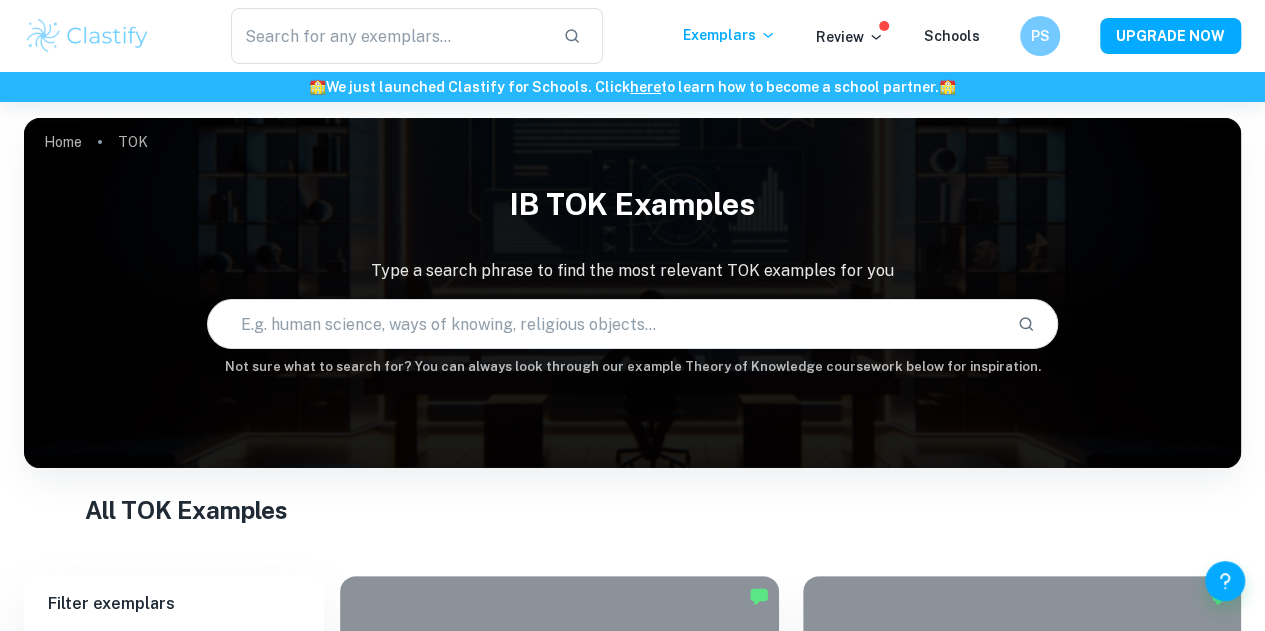 scroll, scrollTop: 548, scrollLeft: 0, axis: vertical 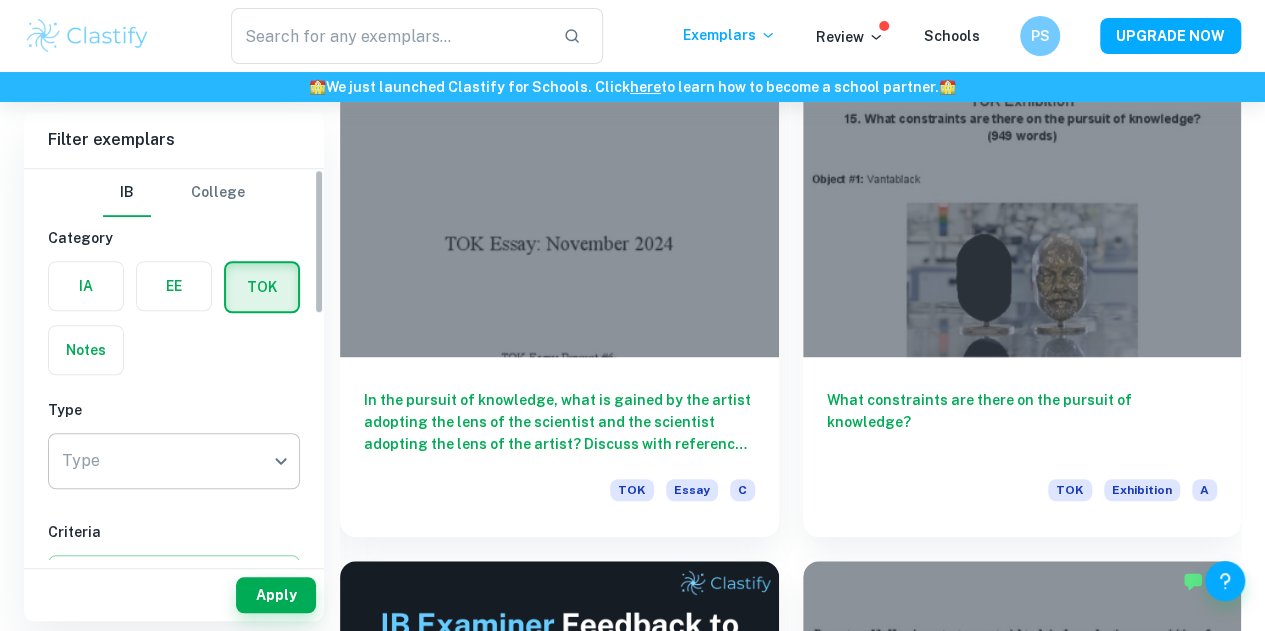 click on "We value your privacy We use cookies to enhance your browsing experience, serve personalised ads or content, and analyse our traffic. By clicking "Accept All", you consent to our use of cookies.   Cookie Policy Customise   Reject All   Accept All   Customise Consent Preferences   We use cookies to help you navigate efficiently and perform certain functions. You will find detailed information about all cookies under each consent category below. The cookies that are categorised as "Necessary" are stored on your browser as they are essential for enabling the basic functionalities of the site. ...  Show more For more information on how Google's third-party cookies operate and handle your data, see:   Google Privacy Policy Necessary Always Active Necessary cookies are required to enable the basic features of this site, such as providing secure log-in or adjusting your consent preferences. These cookies do not store any personally identifiable data. Functional Analytics Performance Advertisement Uncategorised" at bounding box center [632, -131] 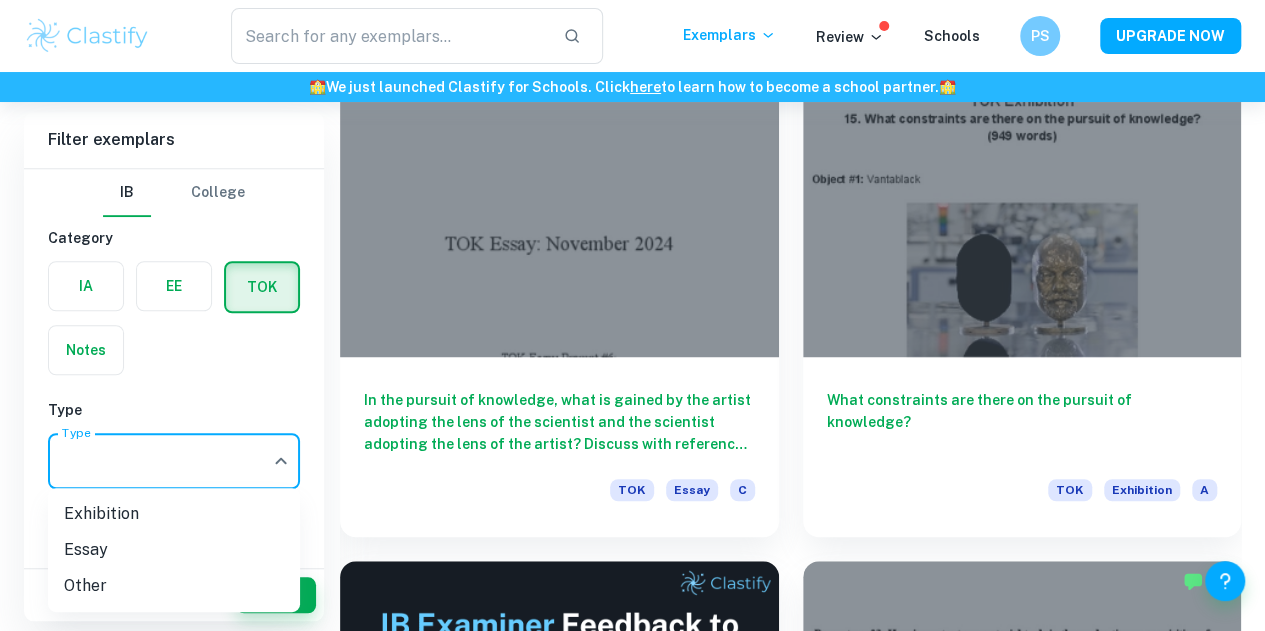 click on "Exhibition" at bounding box center (174, 514) 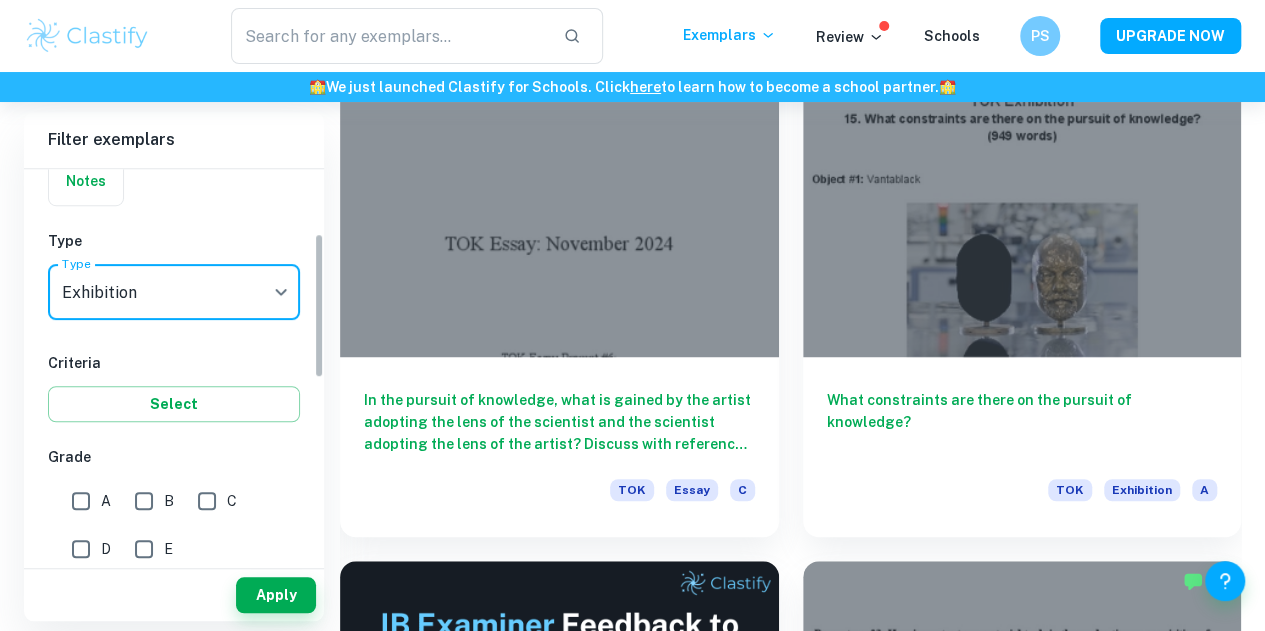 scroll, scrollTop: 175, scrollLeft: 0, axis: vertical 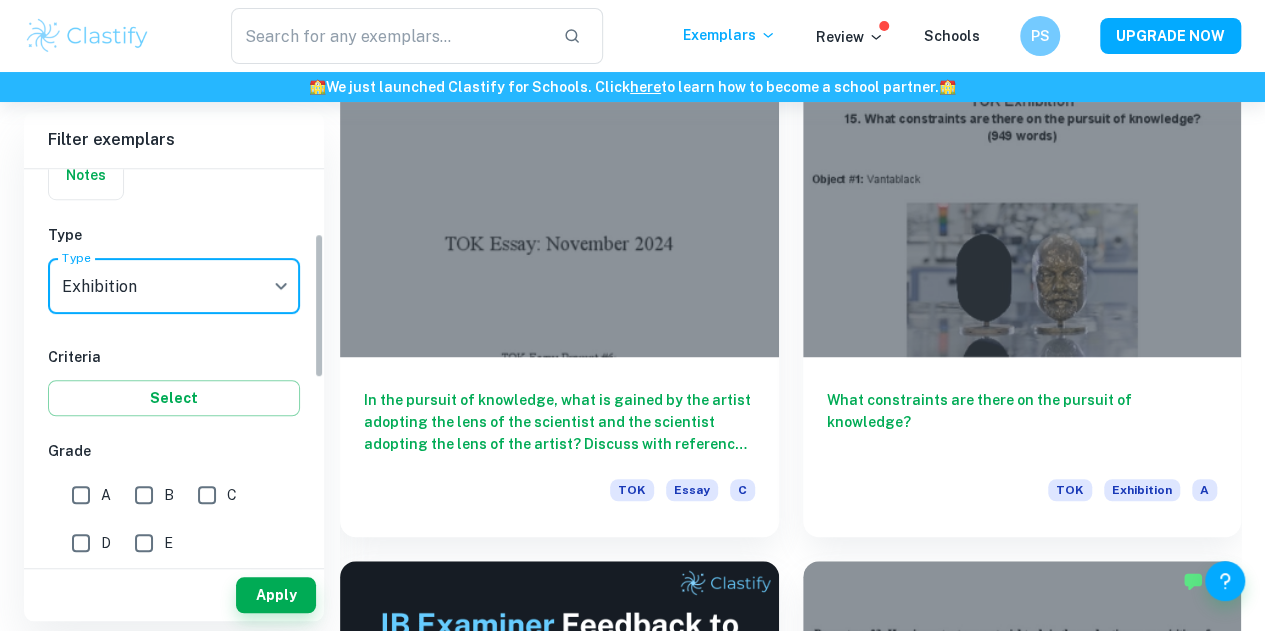 click on "A" at bounding box center (81, 495) 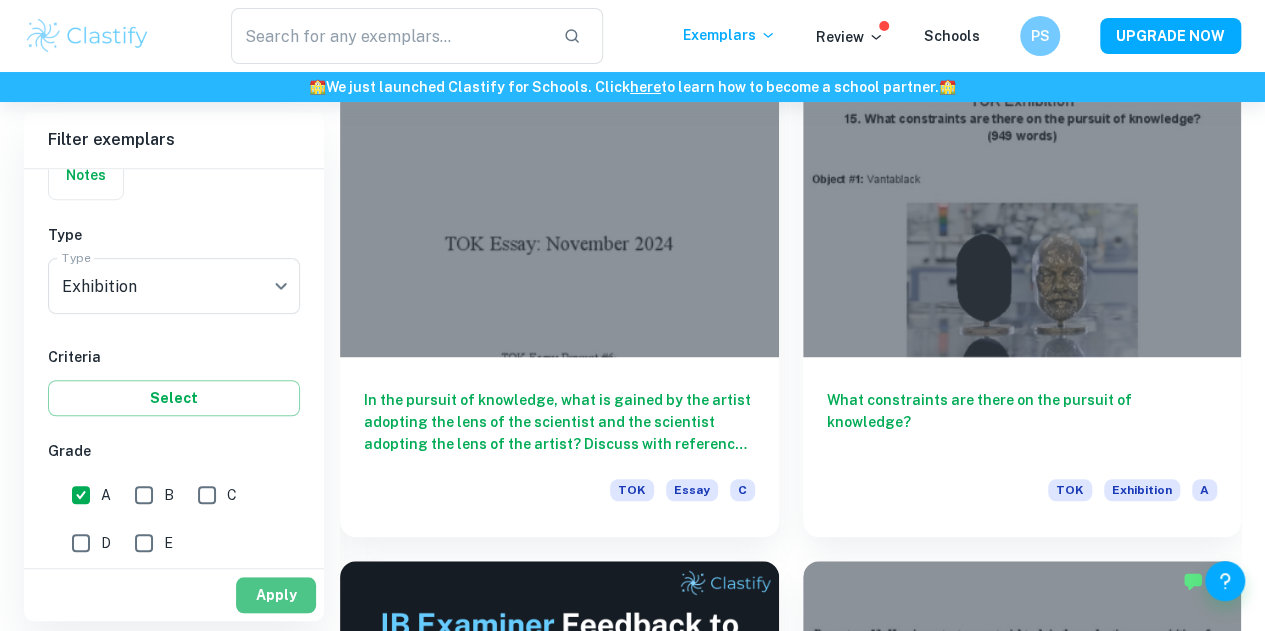 click on "Apply" at bounding box center [276, 595] 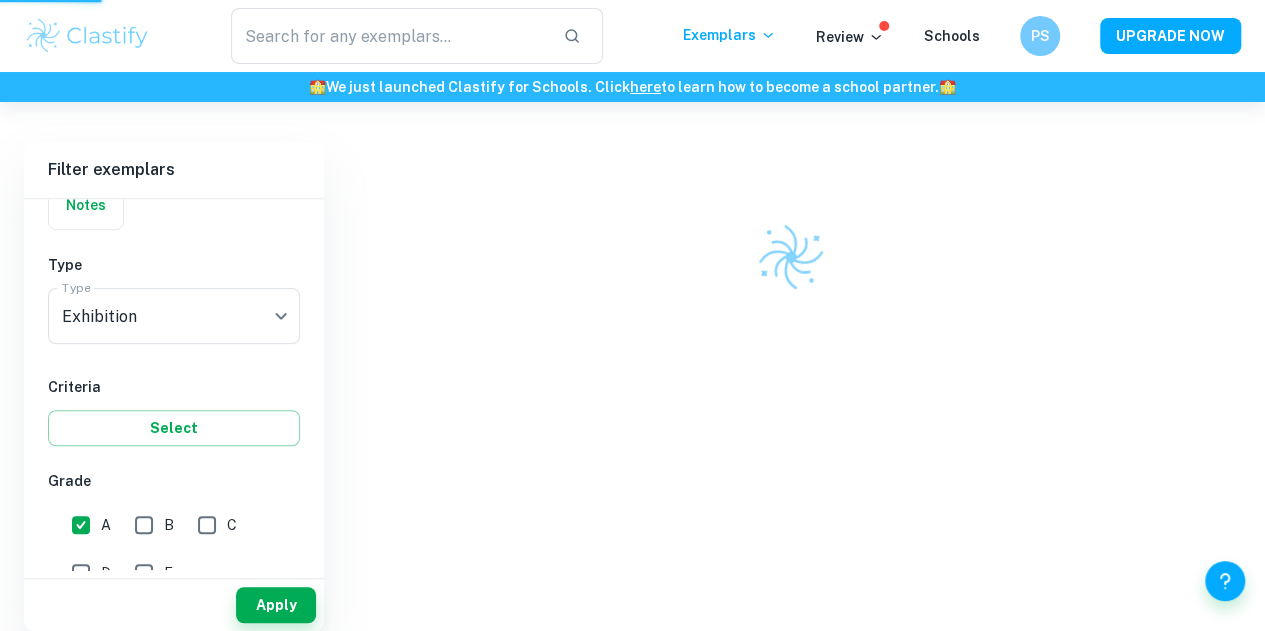 scroll, scrollTop: 424, scrollLeft: 0, axis: vertical 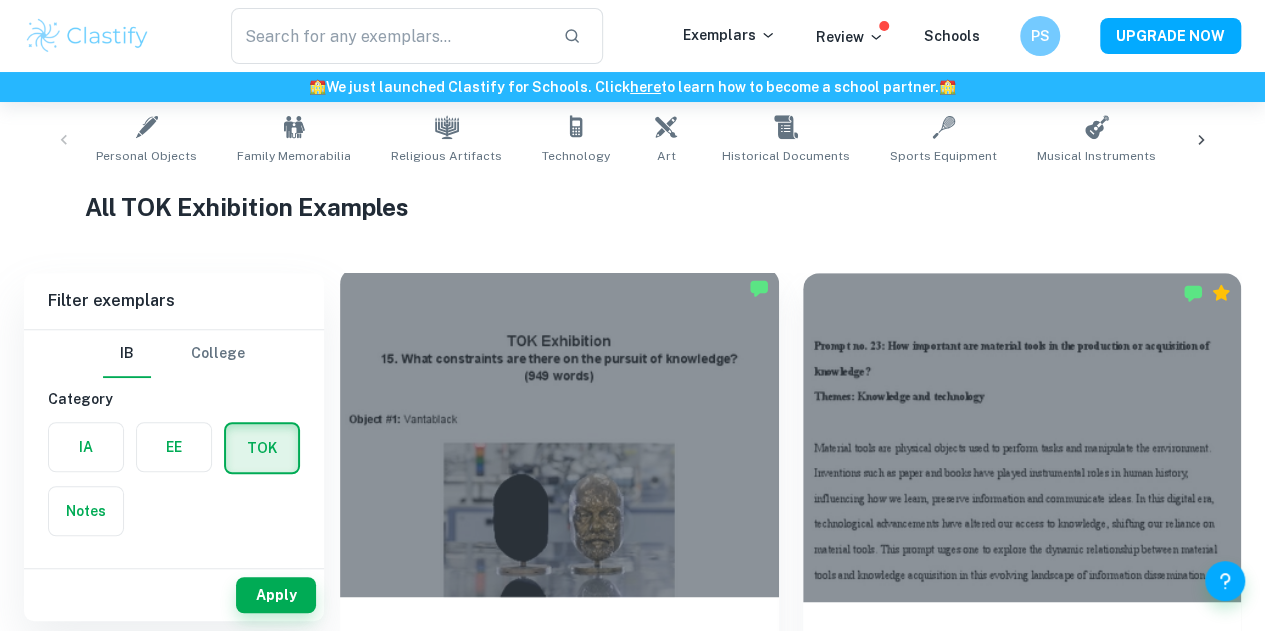 click at bounding box center [559, 432] 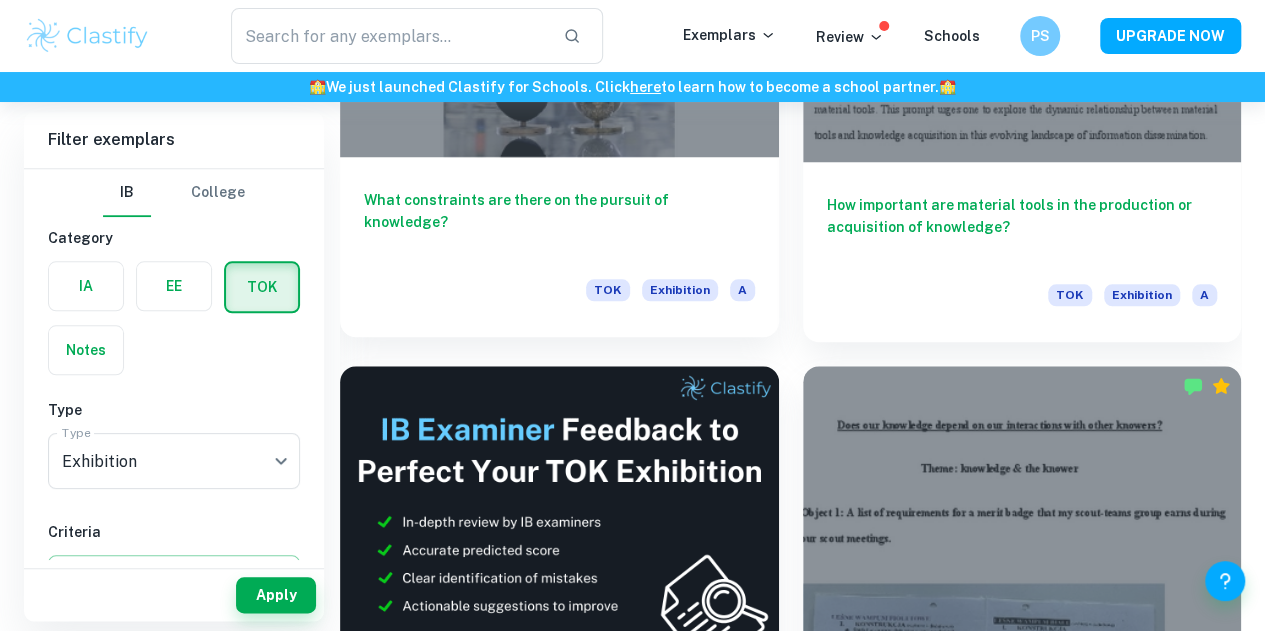 scroll, scrollTop: 921, scrollLeft: 0, axis: vertical 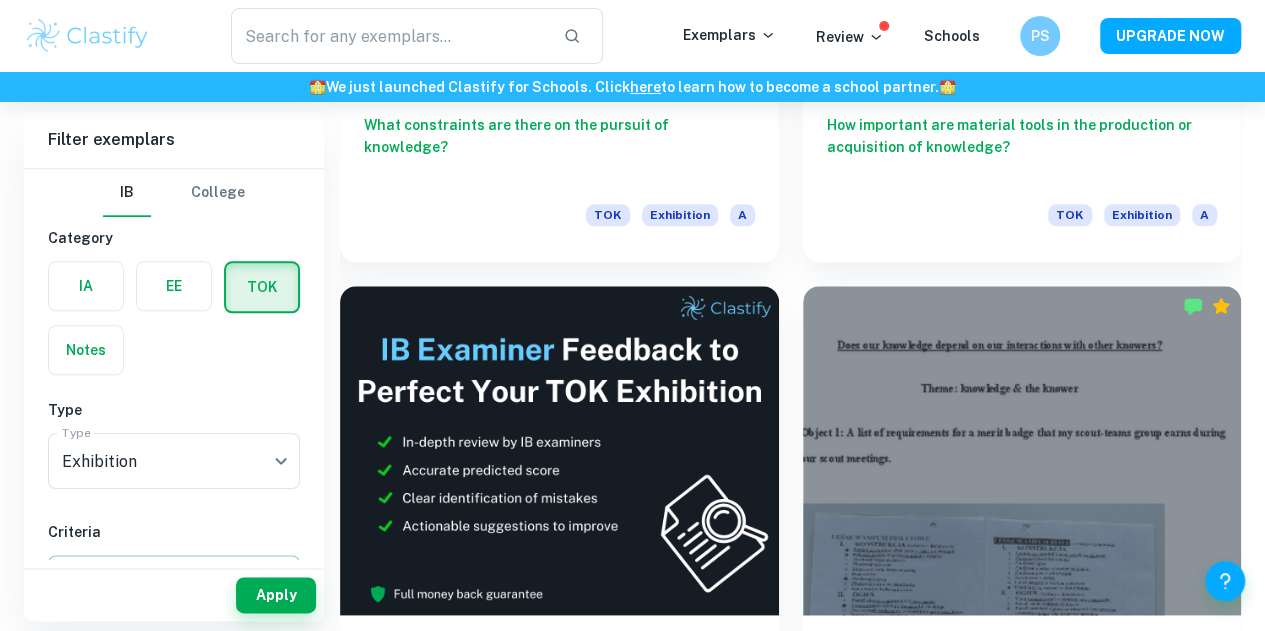 click at bounding box center [1022, 978] 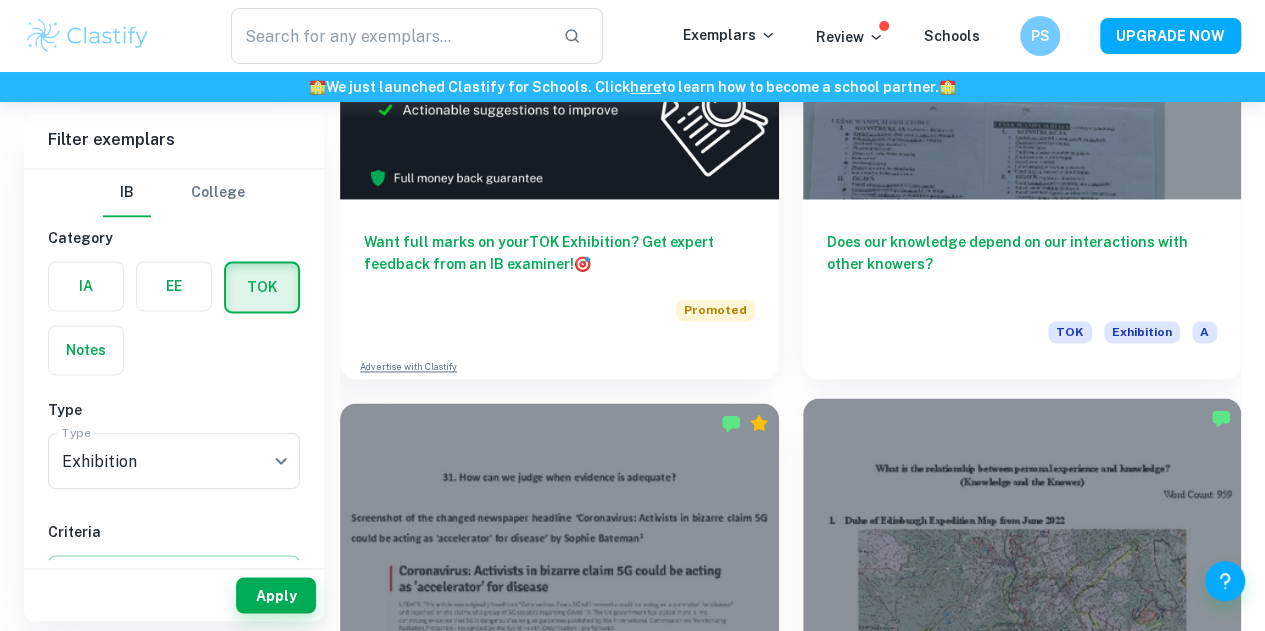 scroll, scrollTop: 1343, scrollLeft: 0, axis: vertical 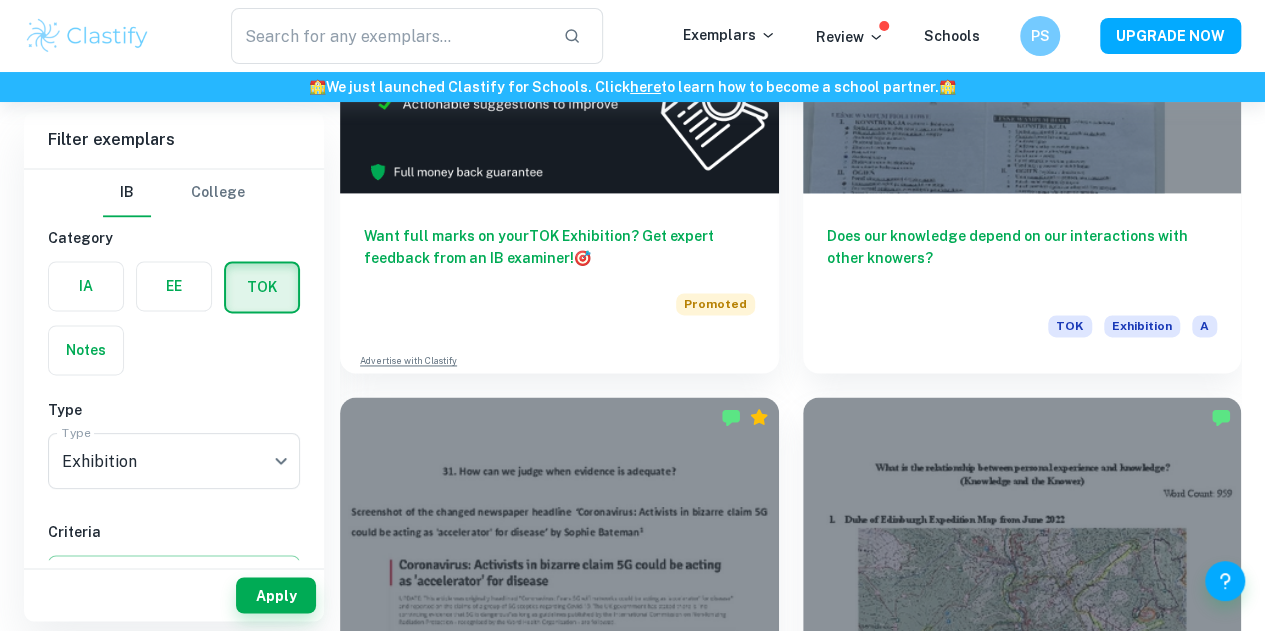 click at bounding box center (559, 1622) 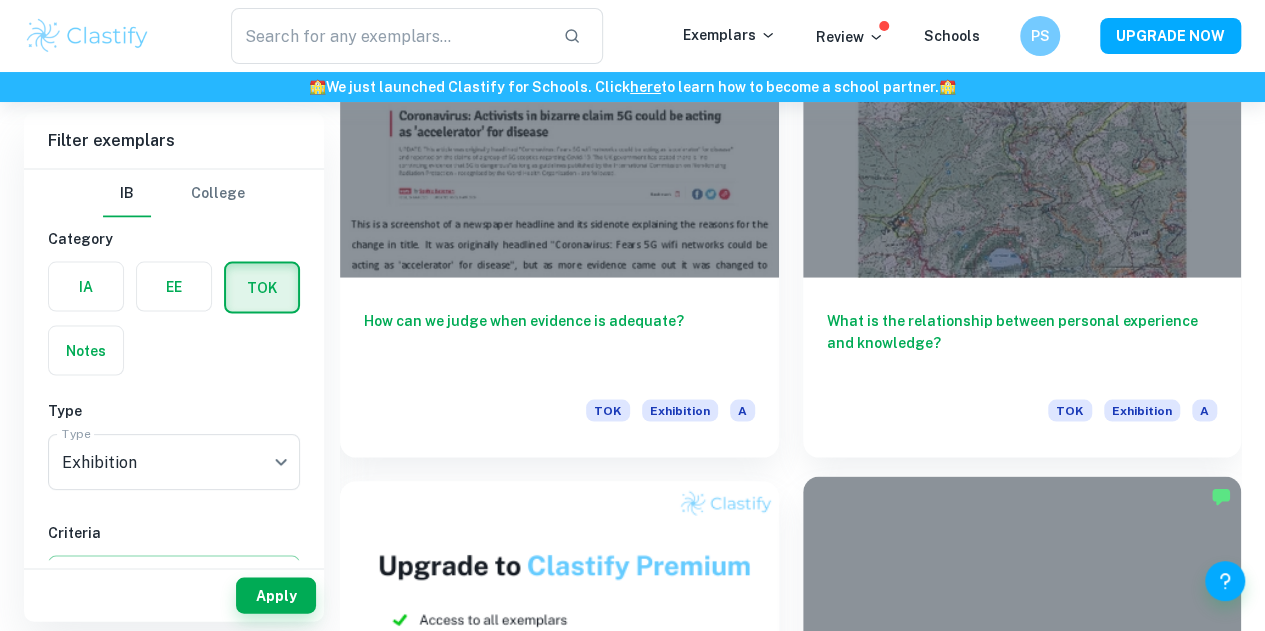 scroll, scrollTop: 1793, scrollLeft: 0, axis: vertical 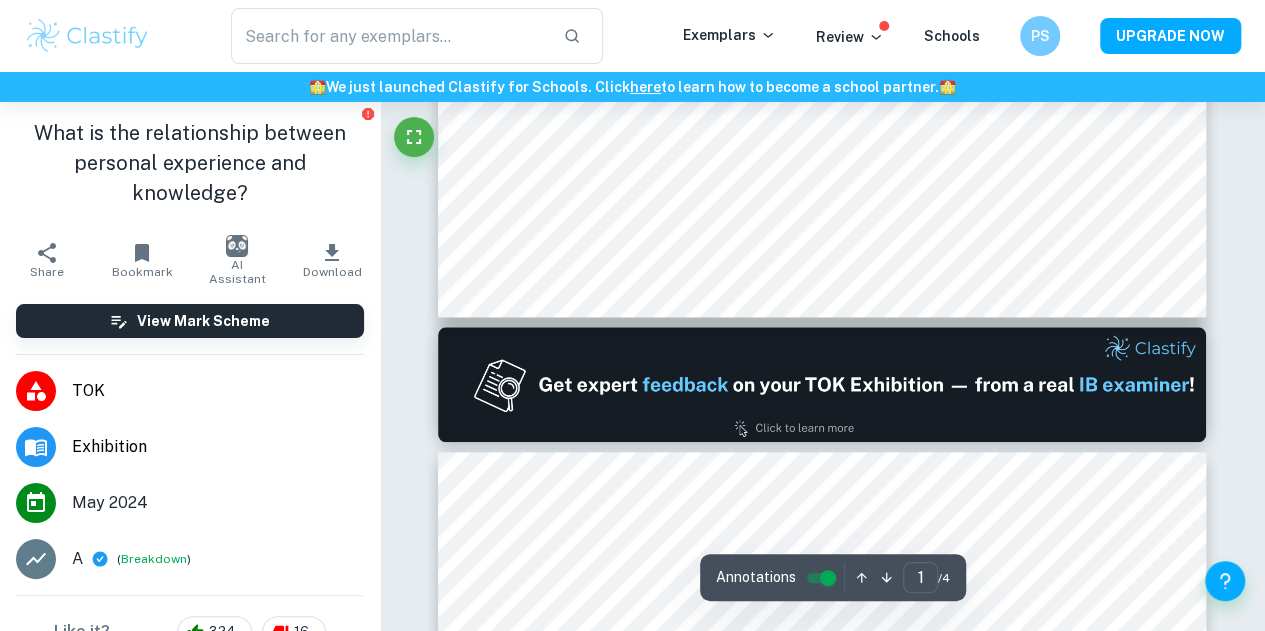 type on "2" 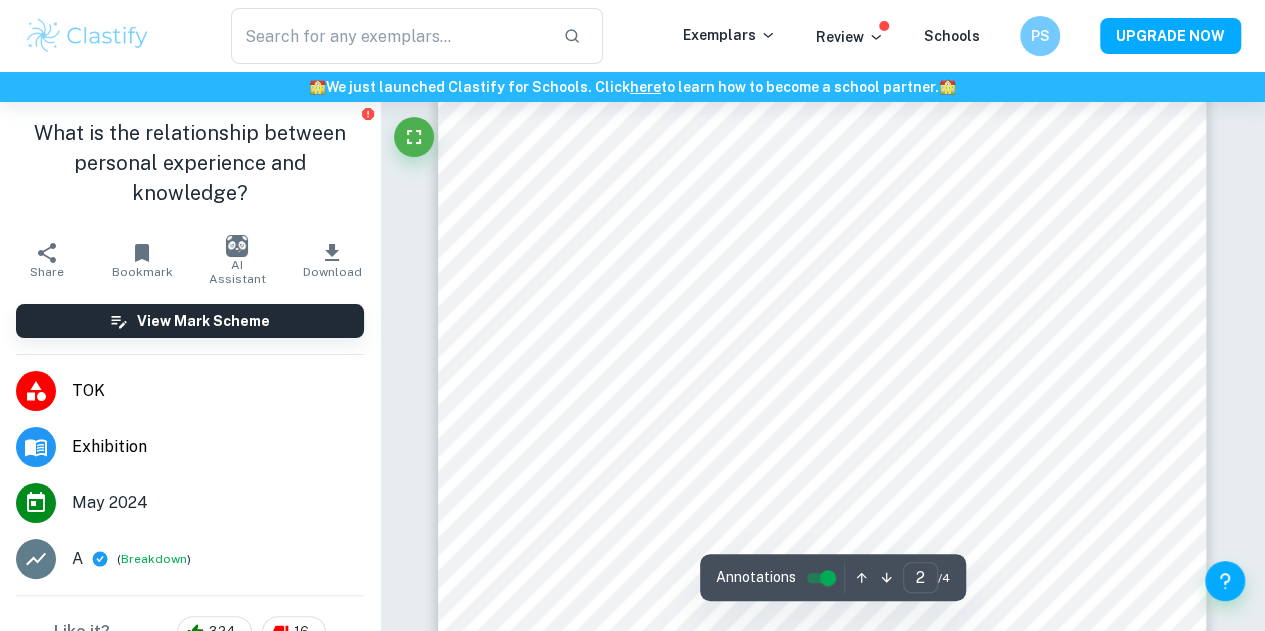 scroll, scrollTop: 1228, scrollLeft: 0, axis: vertical 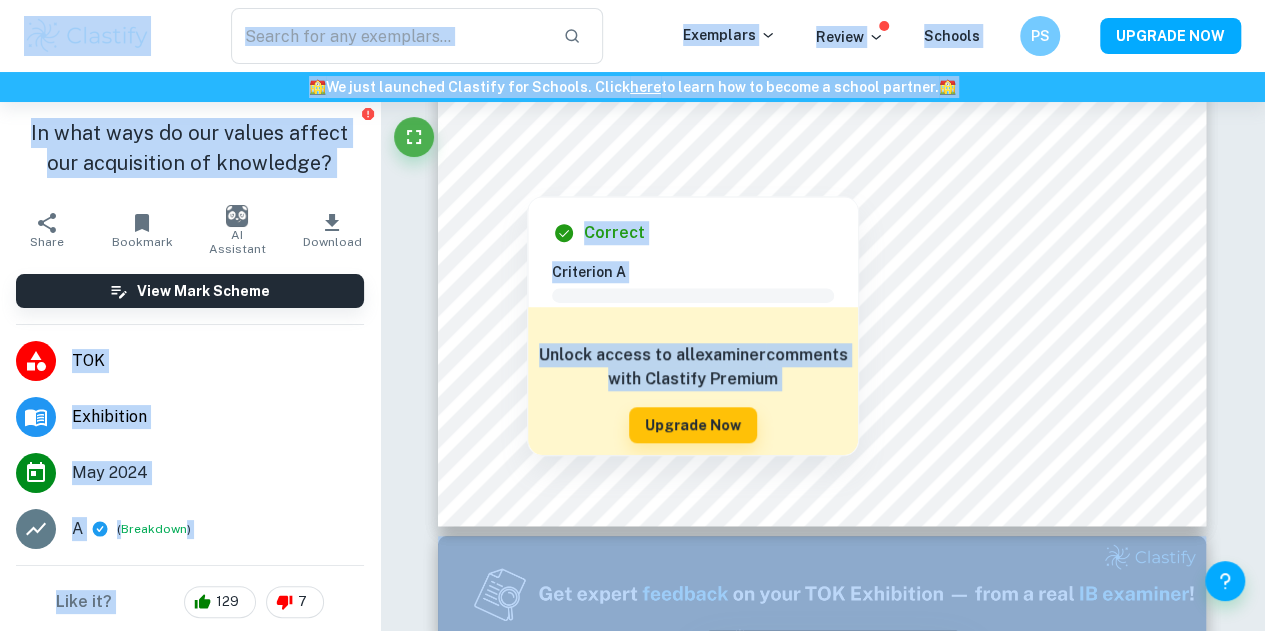 click on "​" at bounding box center [417, 36] 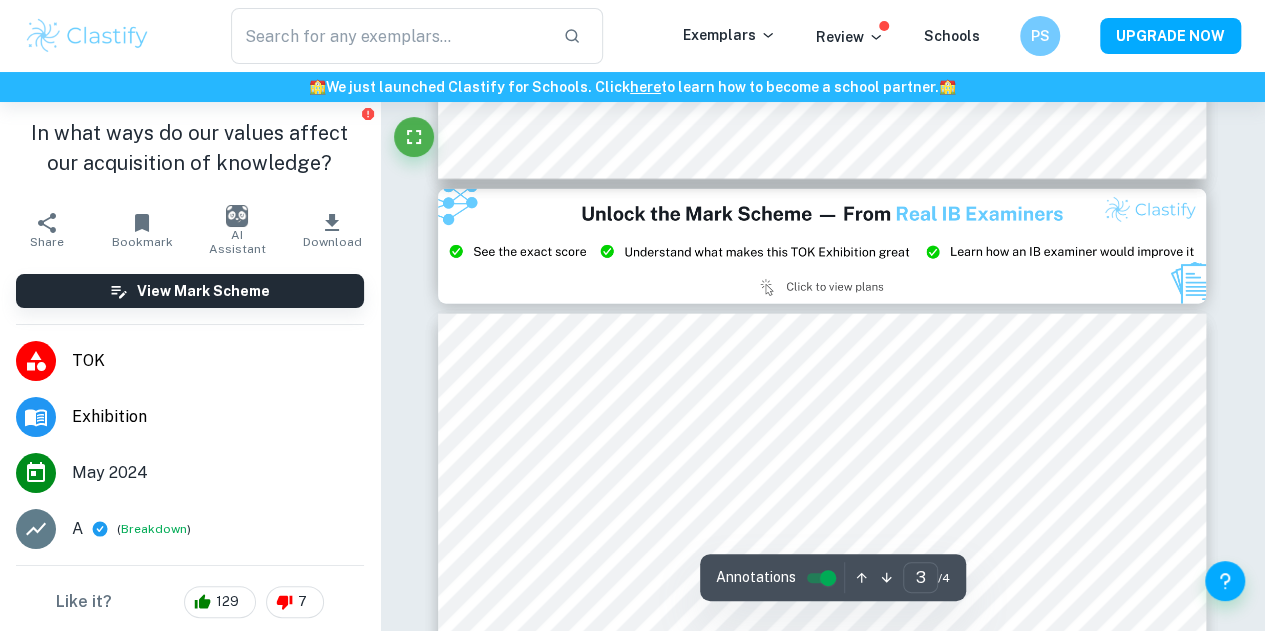 type on "2" 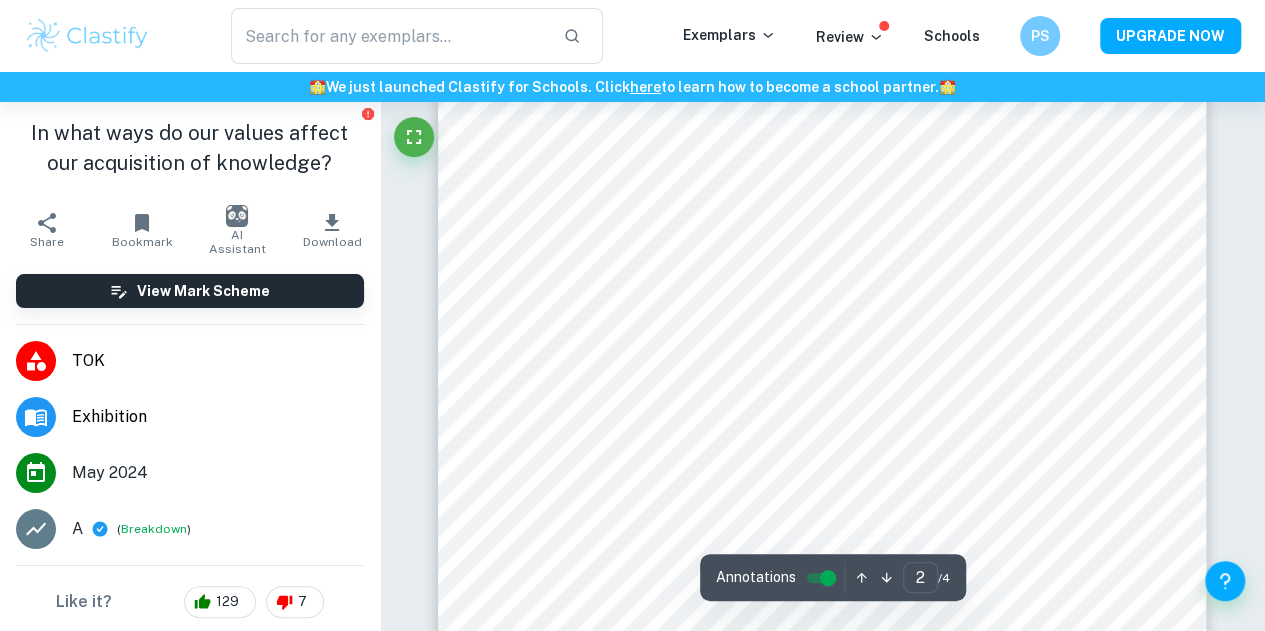 scroll, scrollTop: 1854, scrollLeft: 0, axis: vertical 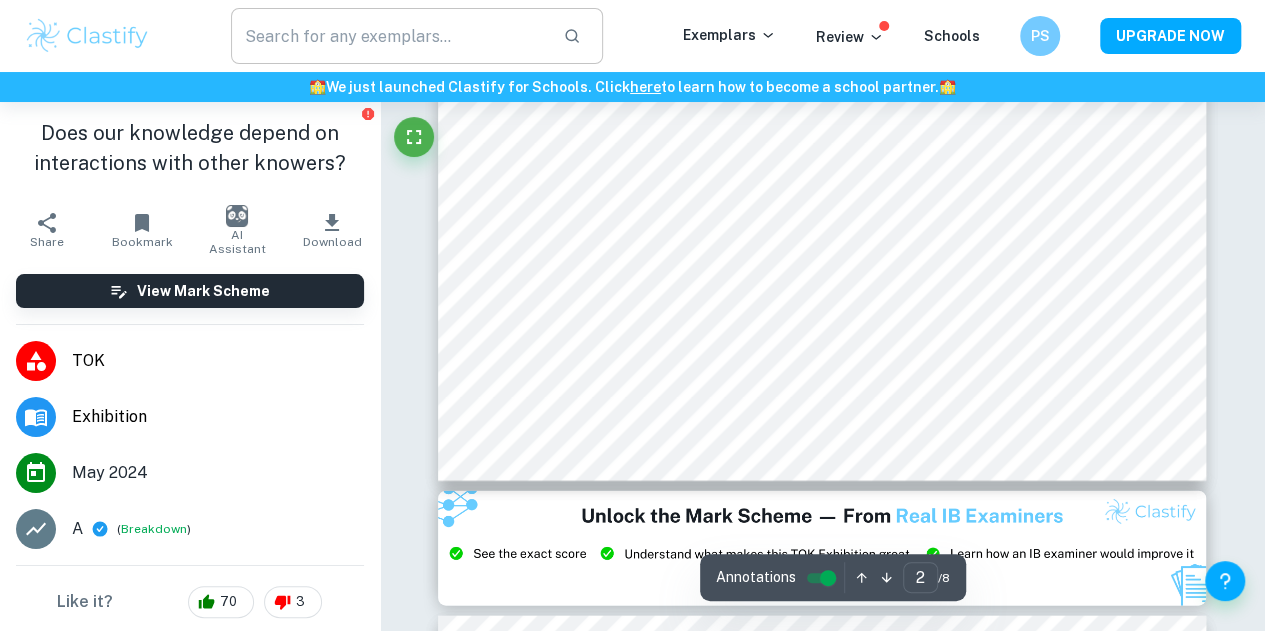 type on "3" 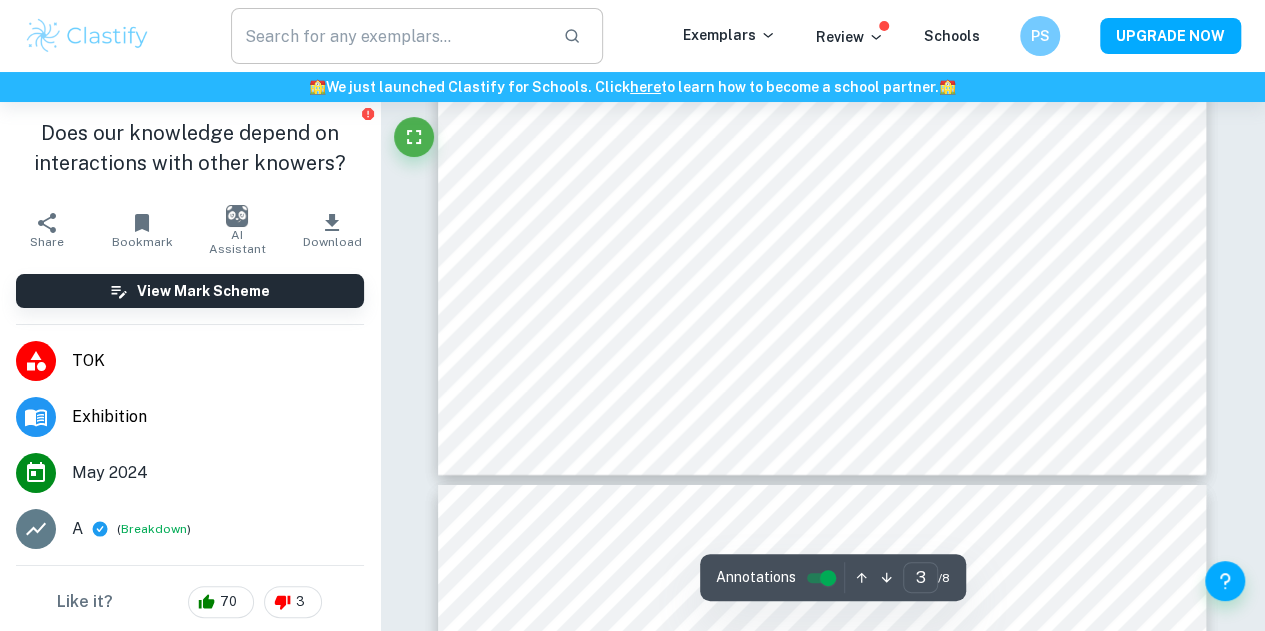 scroll, scrollTop: 3171, scrollLeft: 0, axis: vertical 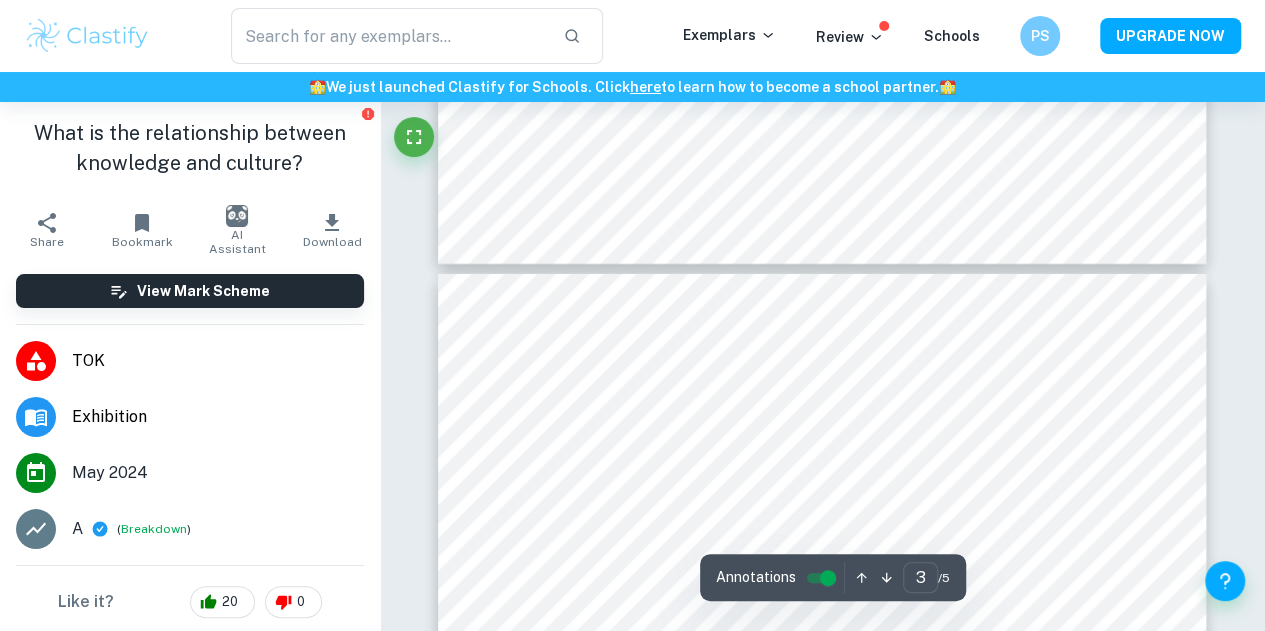 type on "4" 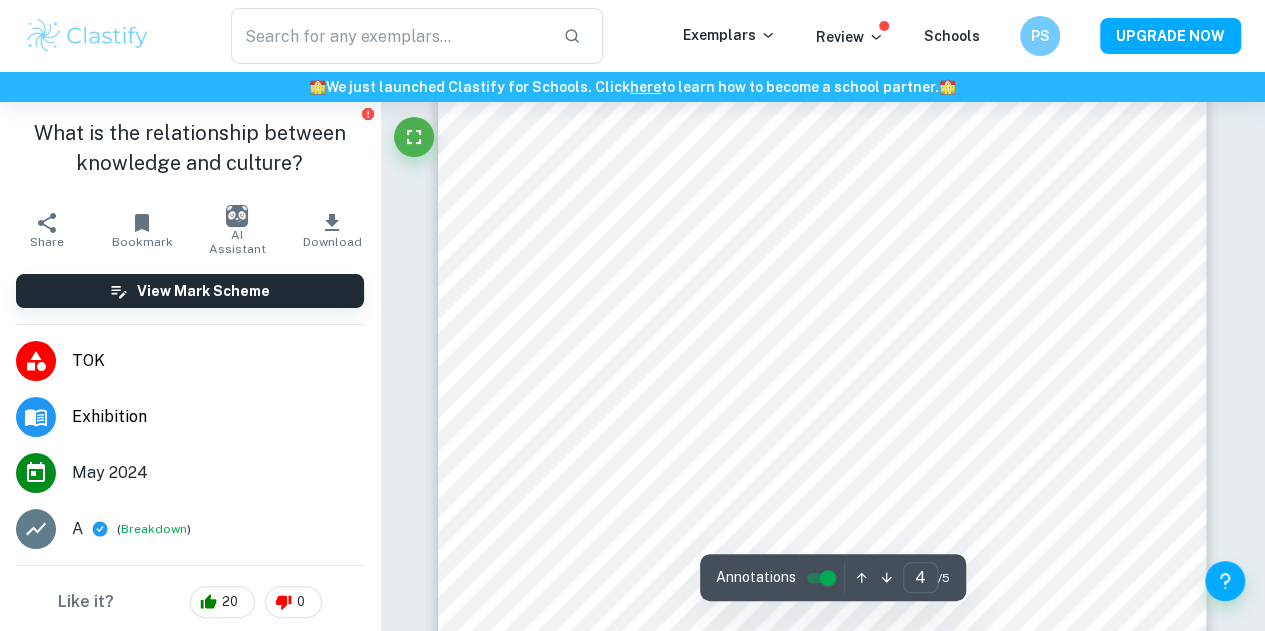 scroll, scrollTop: 3546, scrollLeft: 0, axis: vertical 